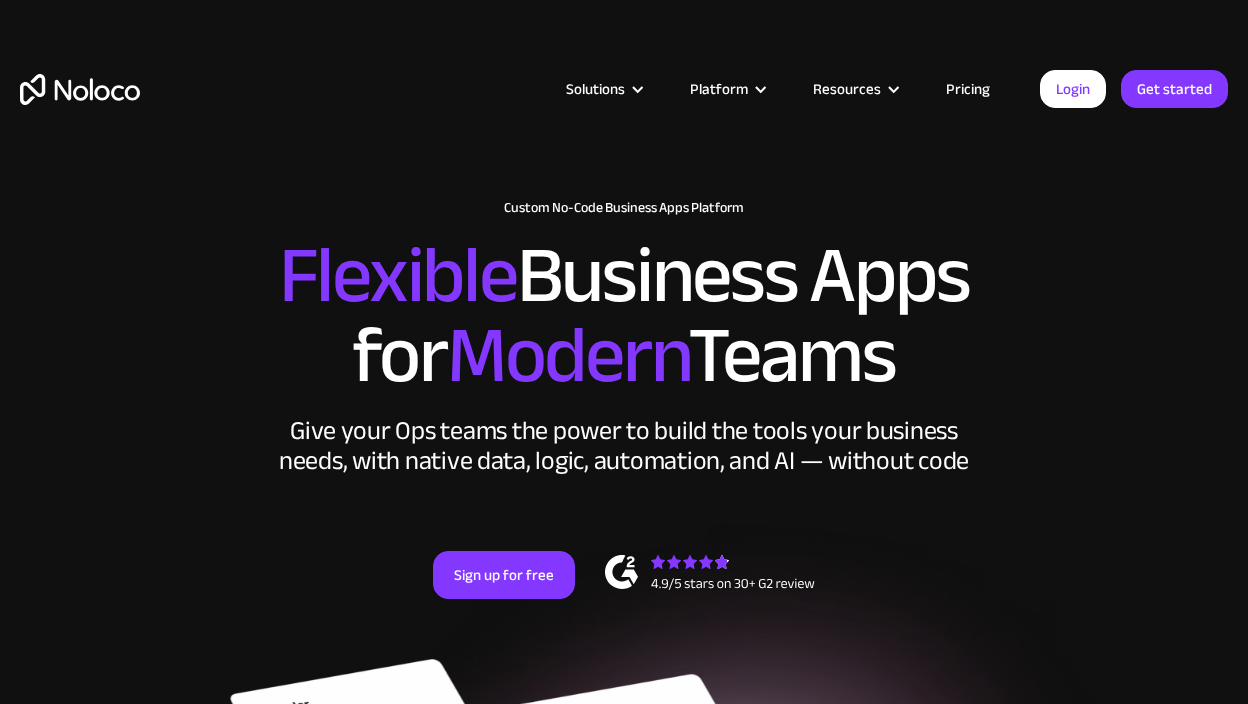 scroll, scrollTop: 0, scrollLeft: 0, axis: both 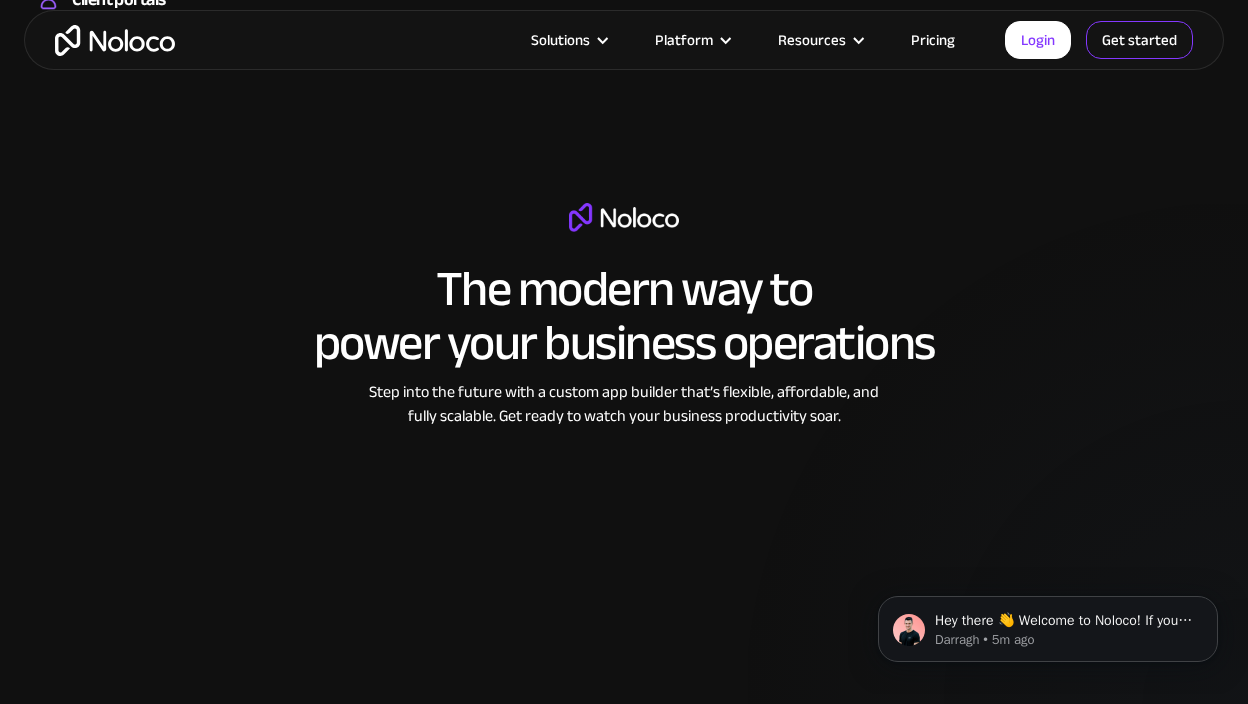 click on "Get started" at bounding box center (0, 0) 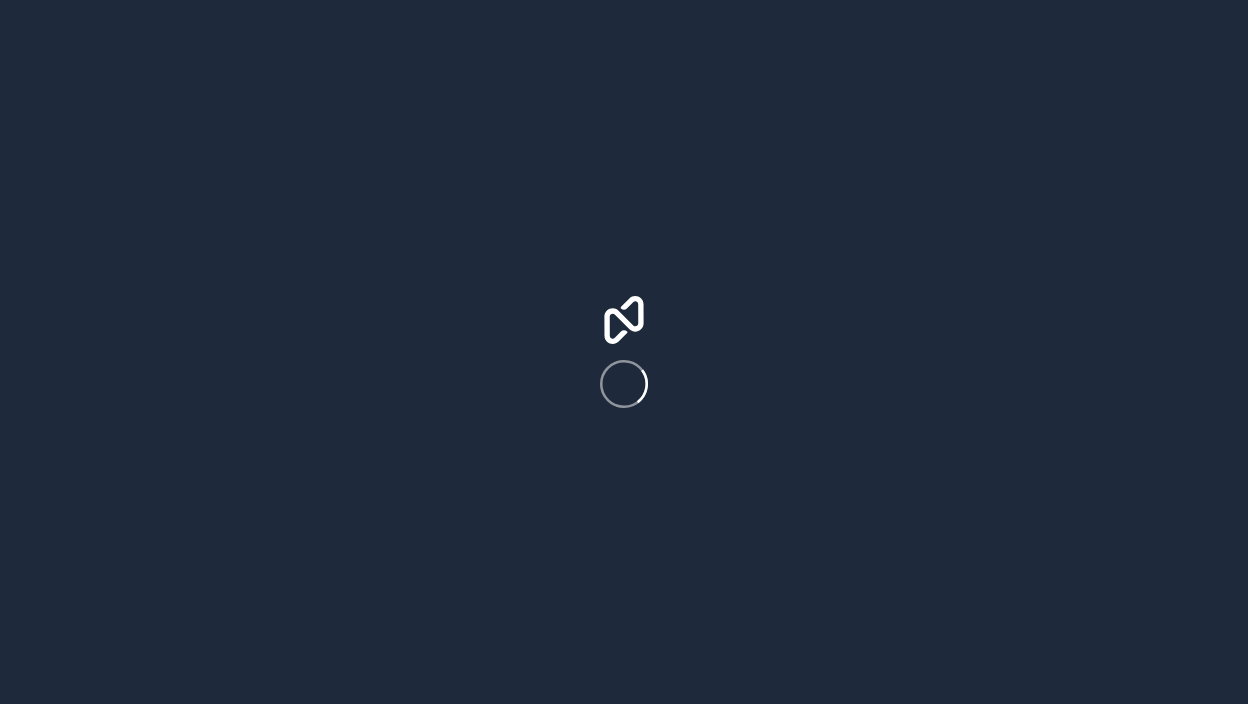 scroll, scrollTop: 0, scrollLeft: 0, axis: both 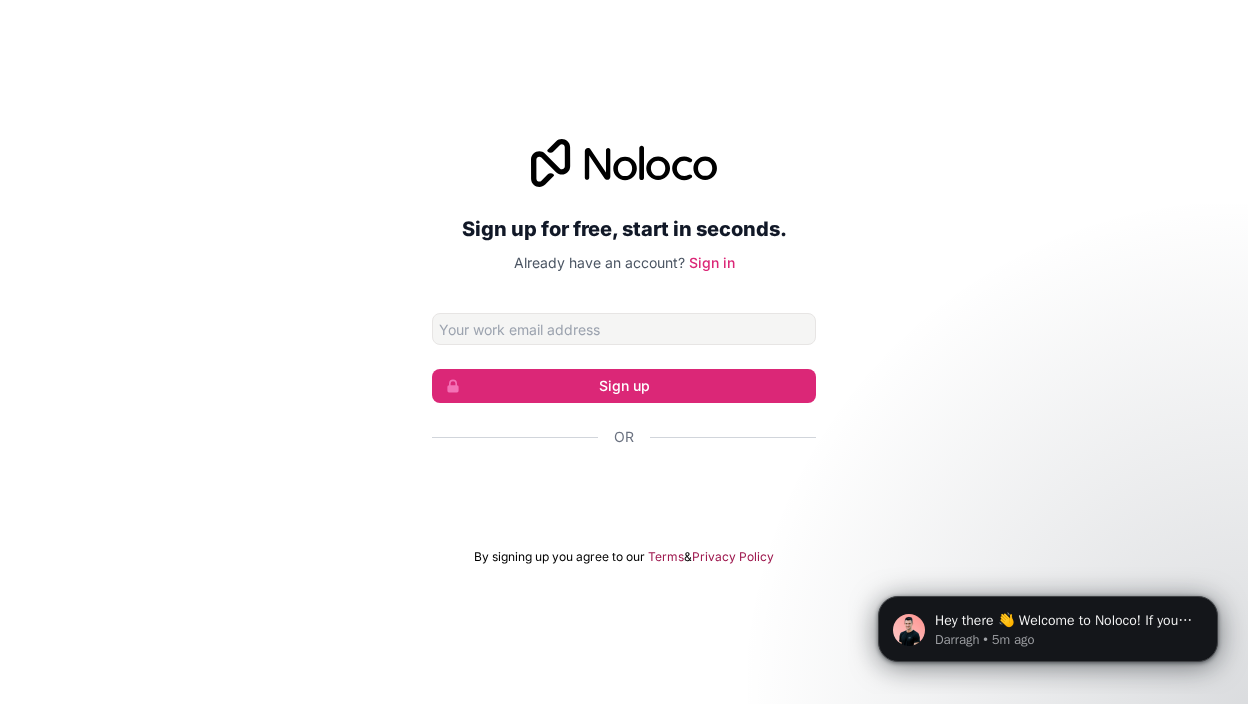 click on "Sign up for free, start in seconds. Already have an account? Sign in Sign up Or By signing up you agree to our    Terms  &  Privacy Policy" at bounding box center (624, 352) 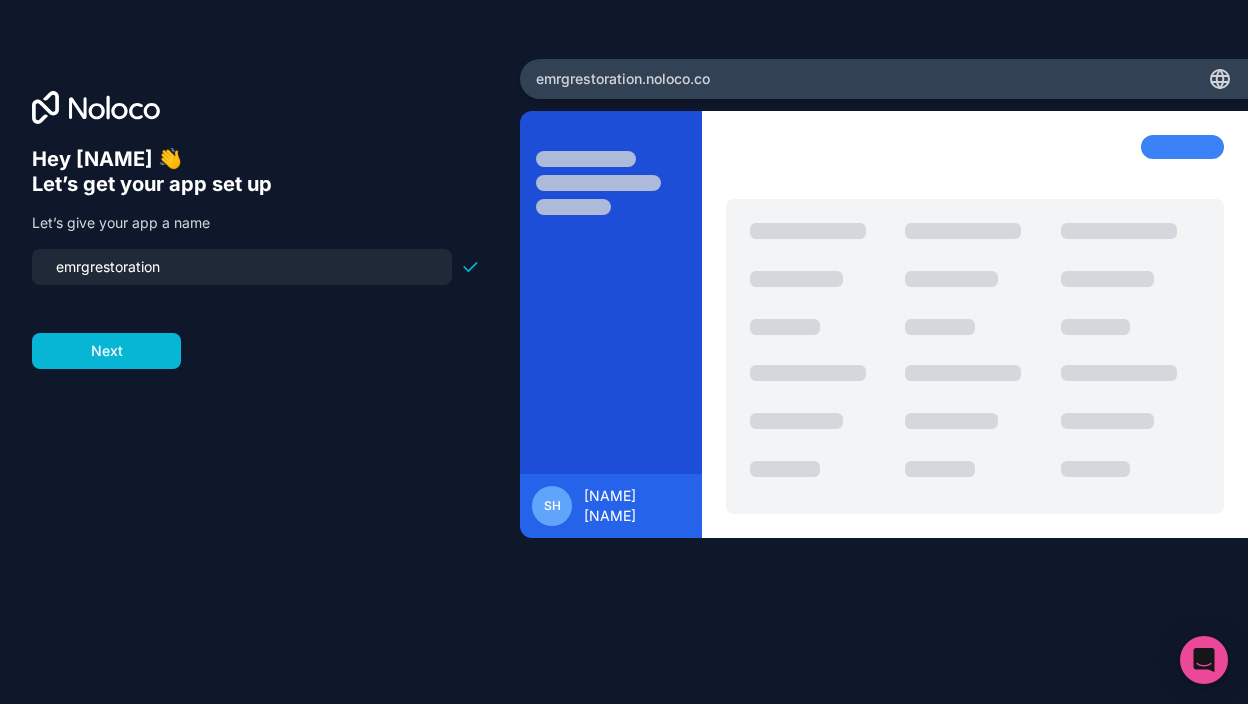 drag, startPoint x: 194, startPoint y: 263, endPoint x: 385, endPoint y: 315, distance: 197.95201 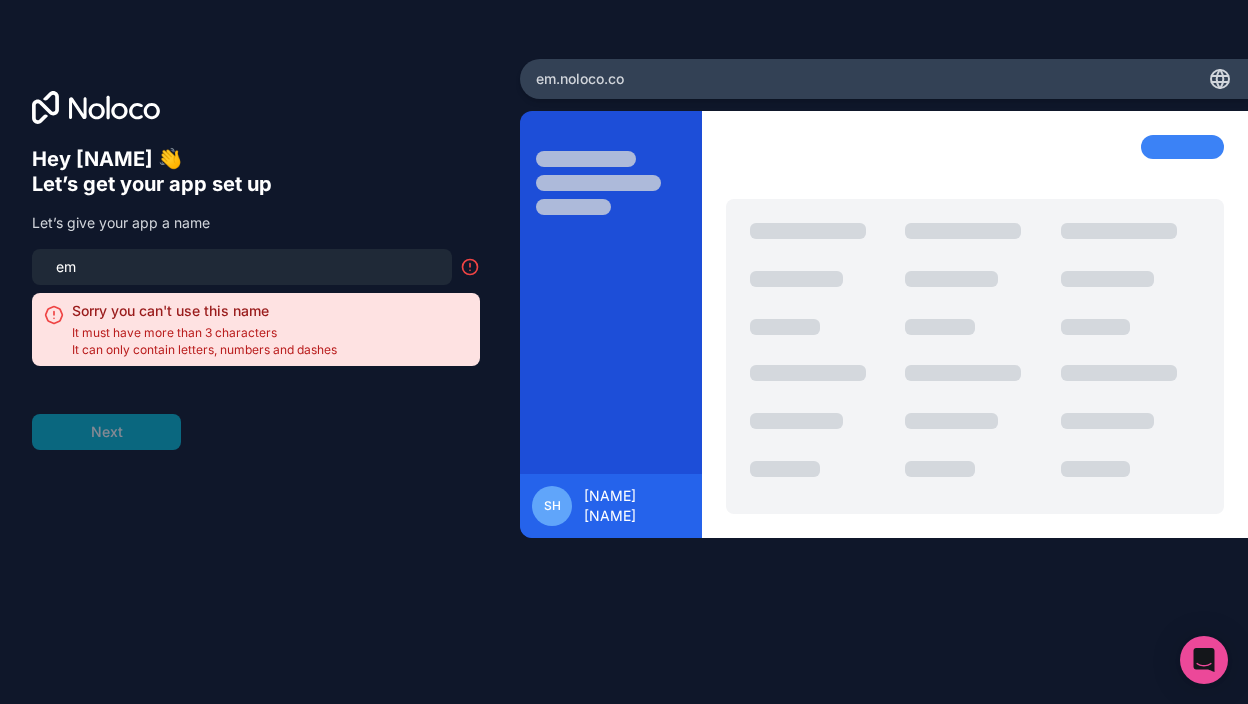 type on "e" 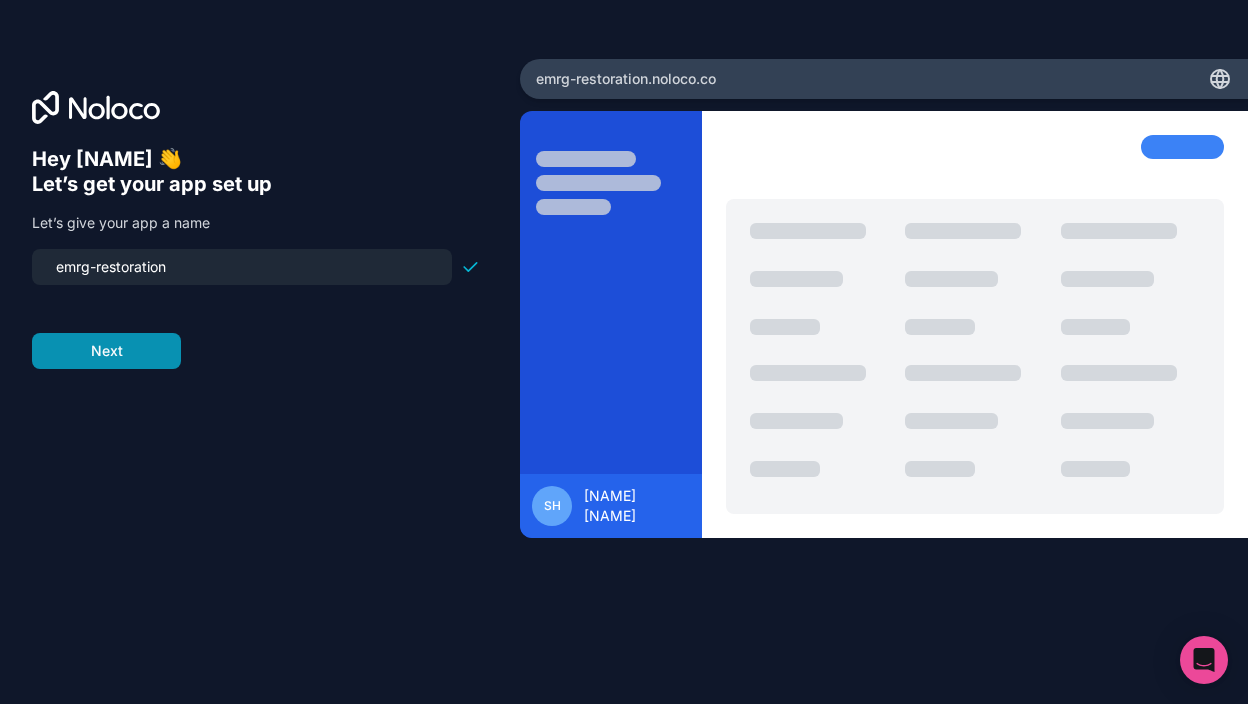 type on "emrg-restoration" 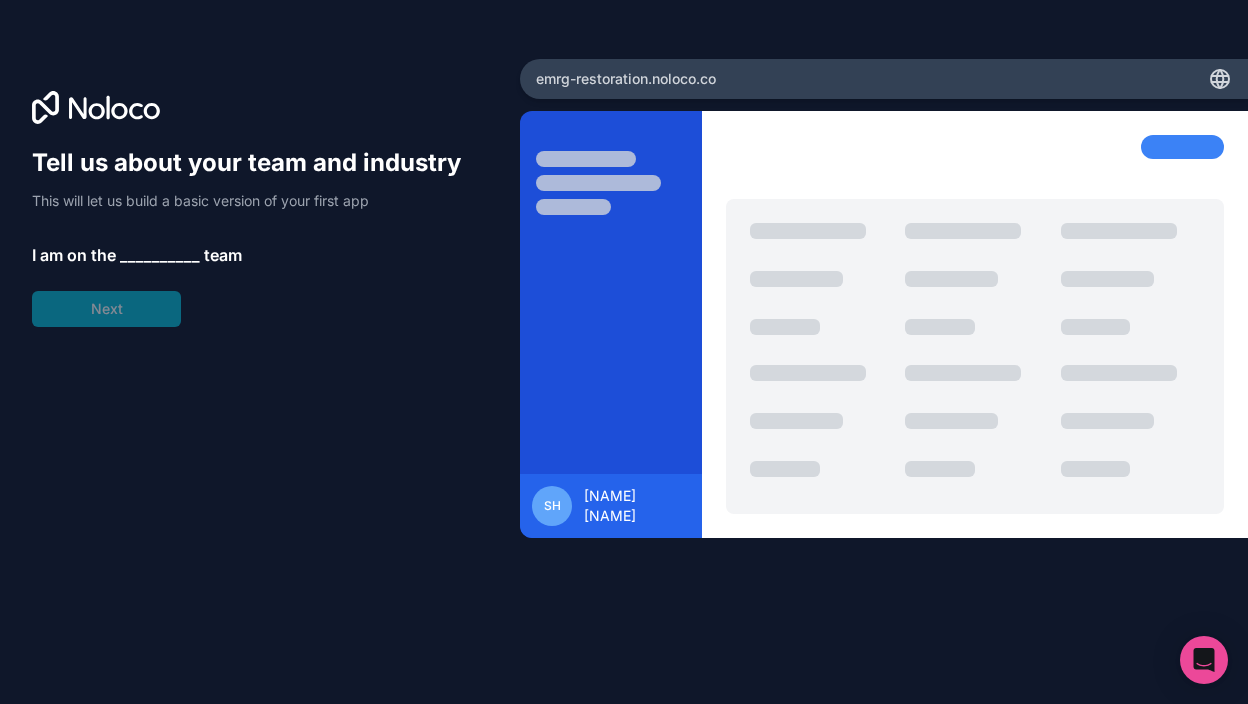 click on "This will let us build a basic version of your first app" at bounding box center [256, 201] 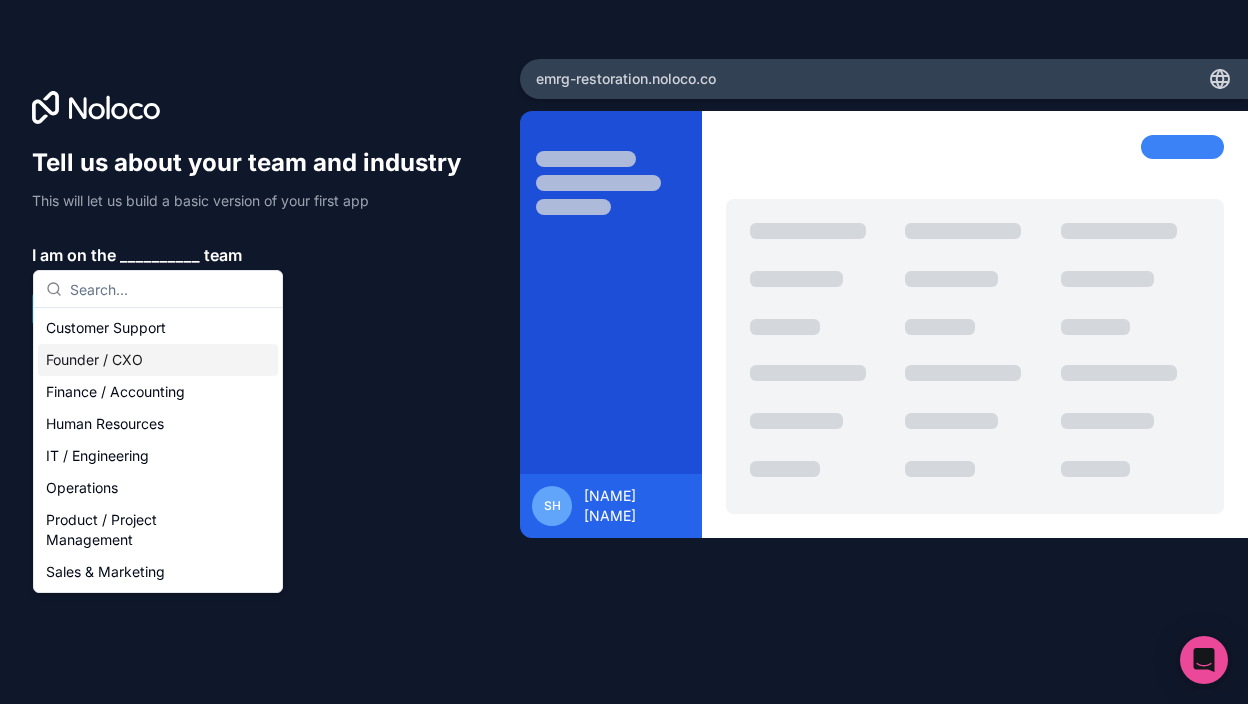 scroll, scrollTop: 0, scrollLeft: 0, axis: both 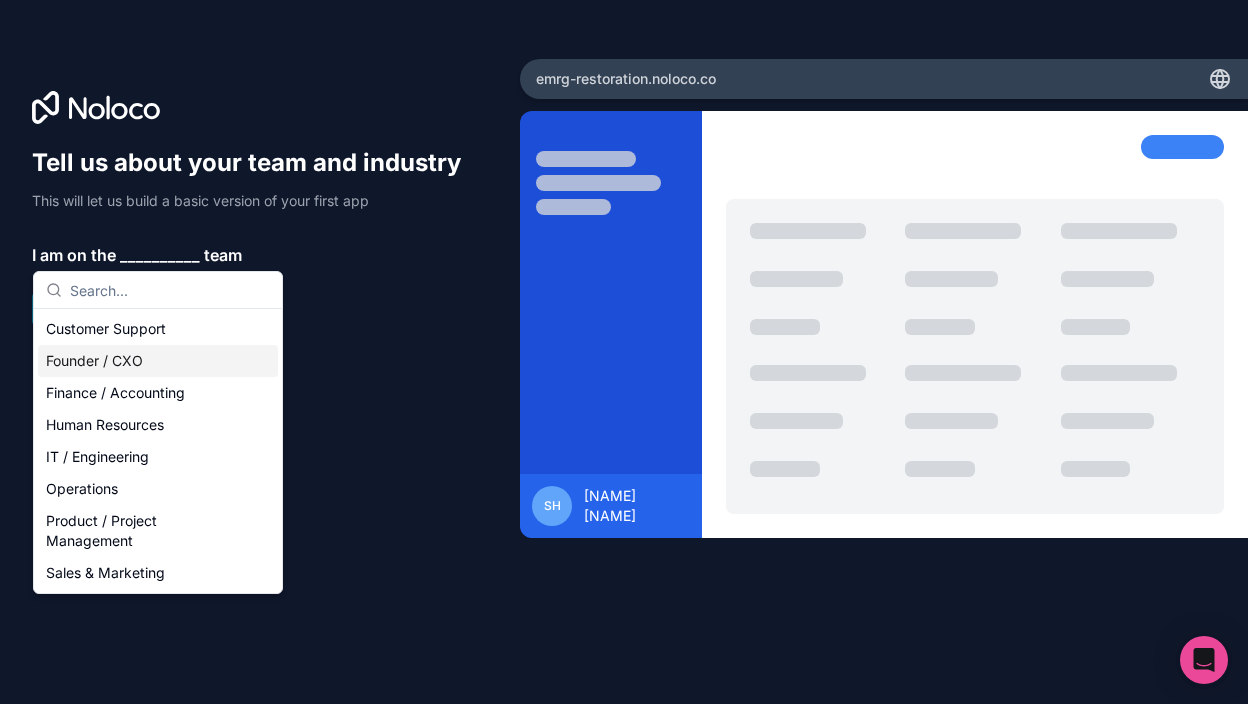 click on "Founder / CXO" at bounding box center [158, 361] 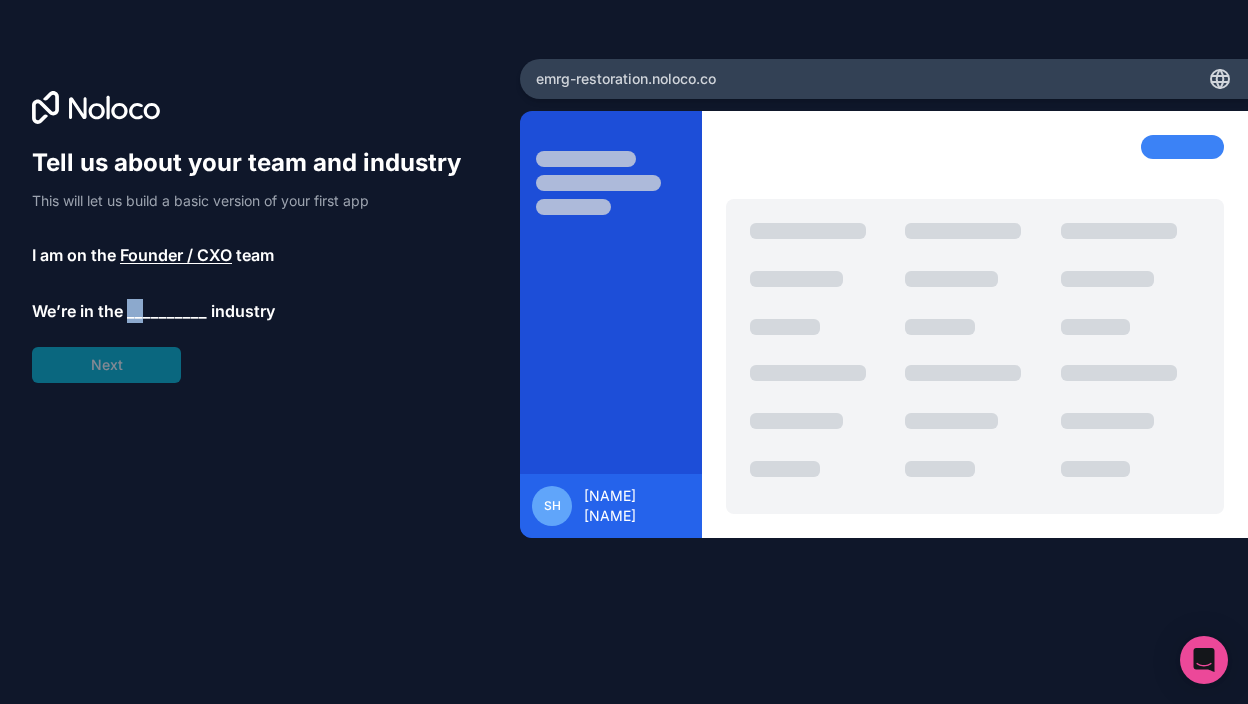 drag, startPoint x: 127, startPoint y: 317, endPoint x: 141, endPoint y: 313, distance: 14.56022 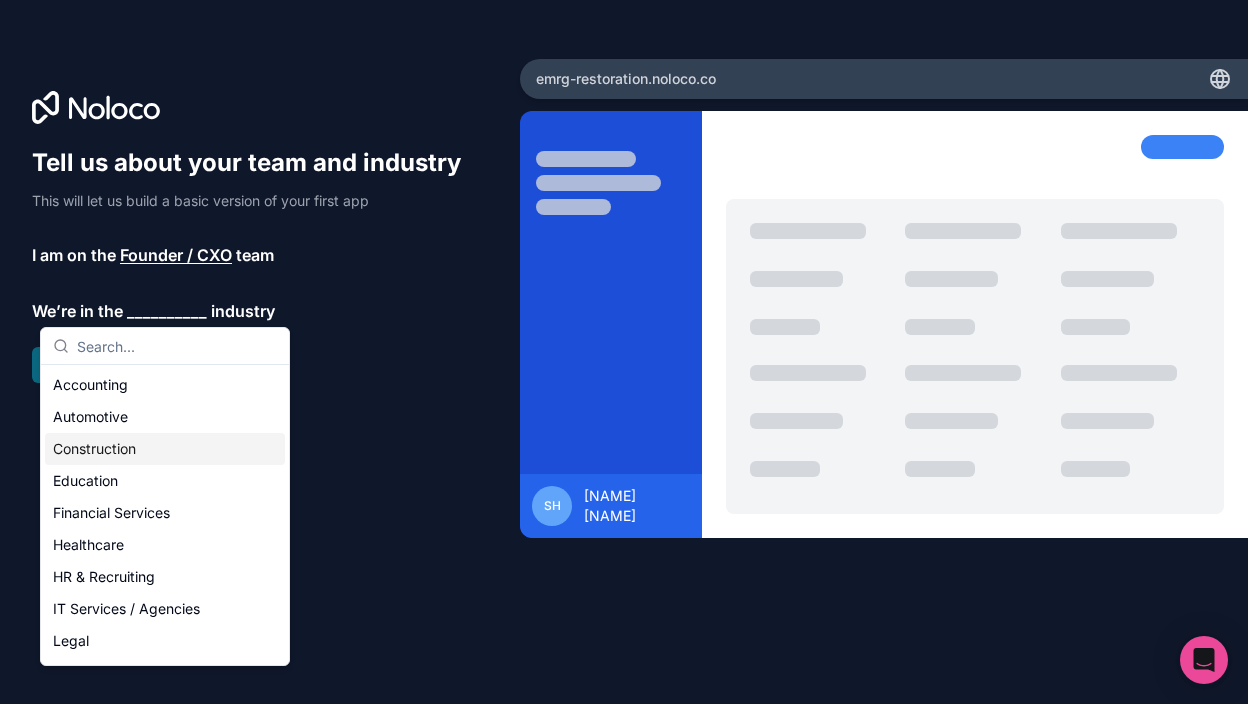 click on "Construction" at bounding box center (165, 449) 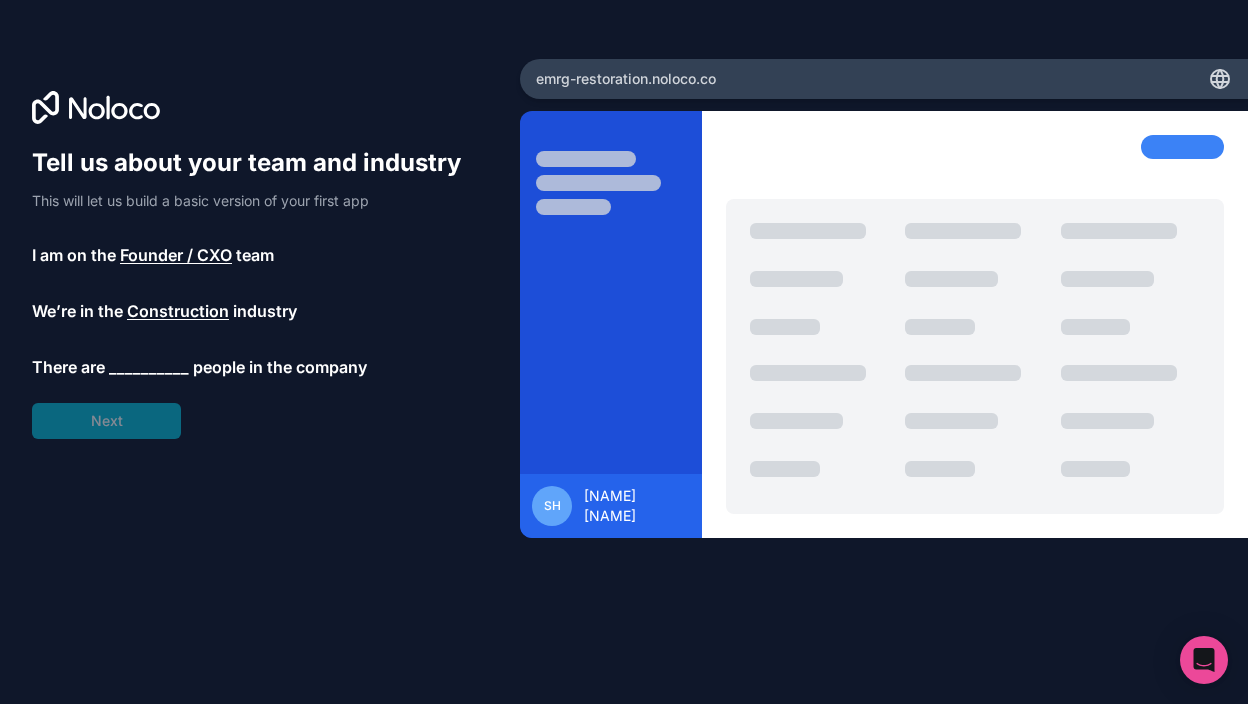 click on "__________" at bounding box center (149, 367) 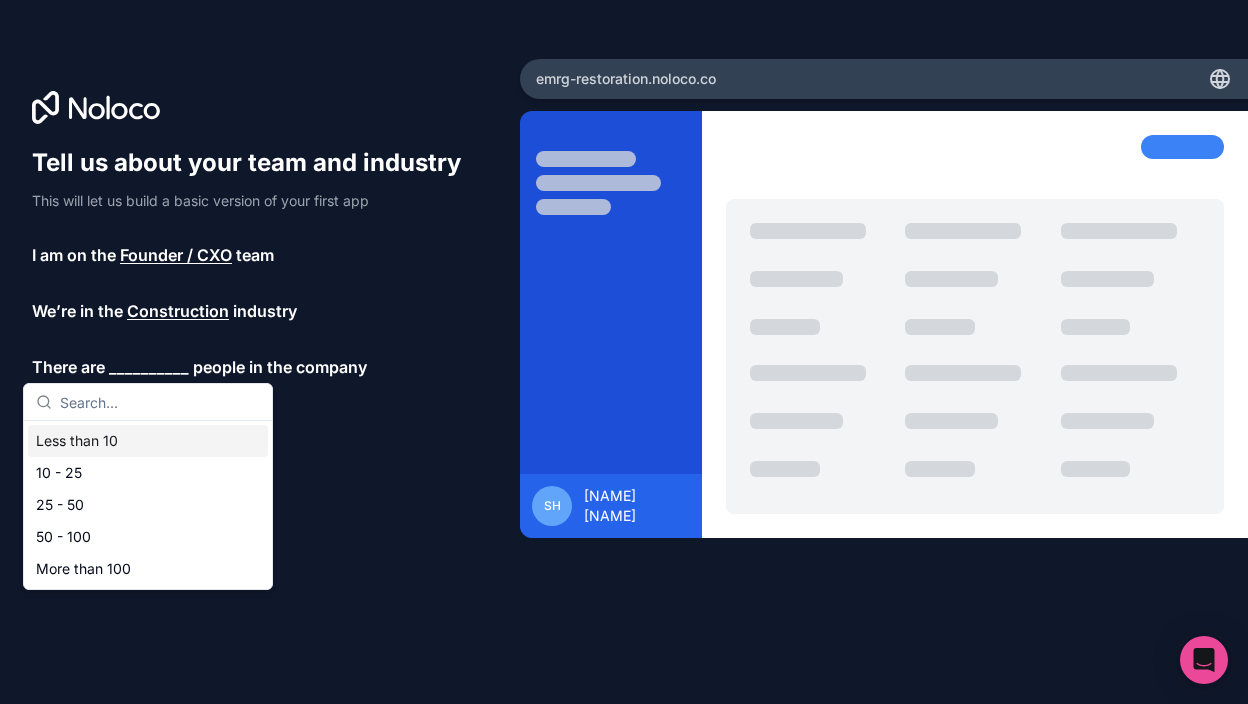 click on "Less than 10" at bounding box center (148, 441) 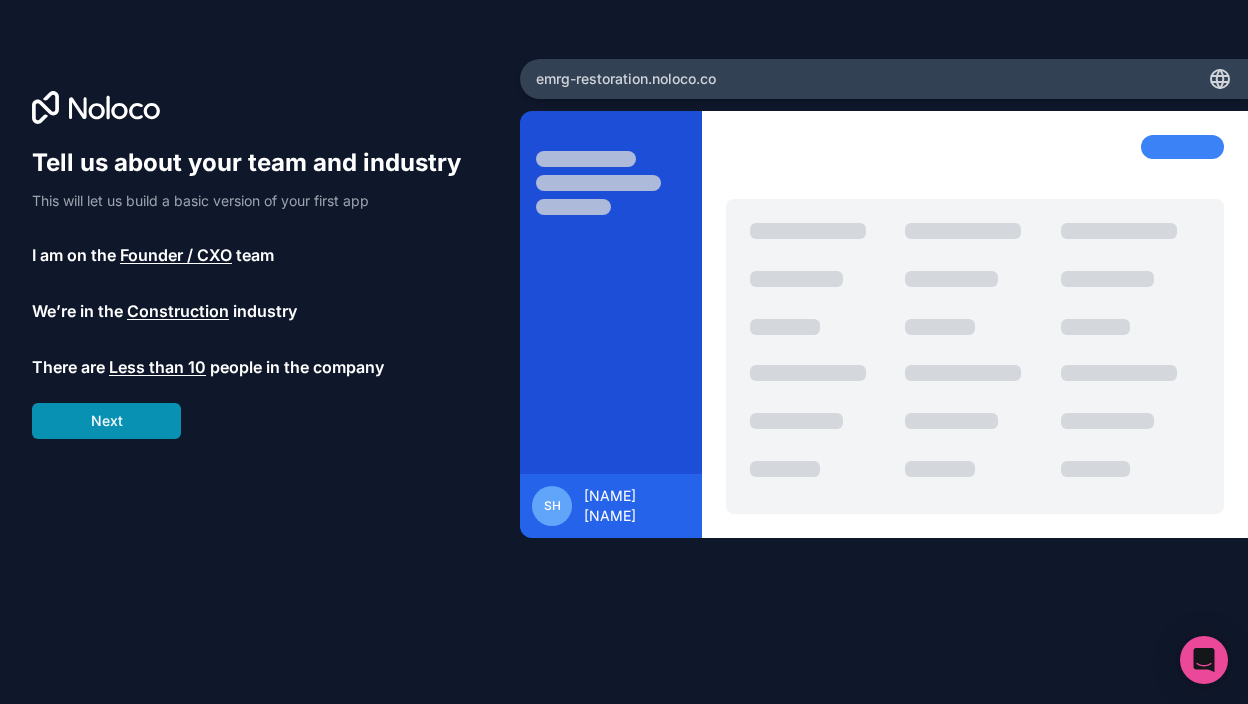 click on "Next" at bounding box center (106, 421) 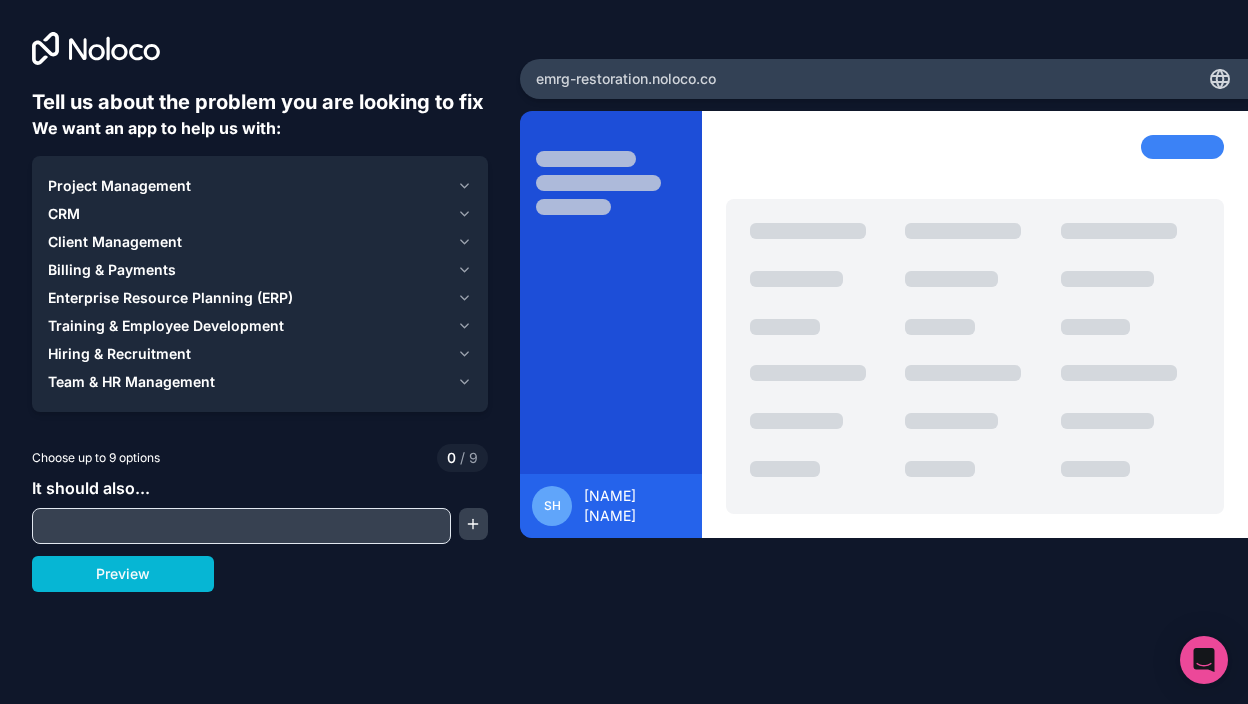 click on "Project Management" at bounding box center (119, 186) 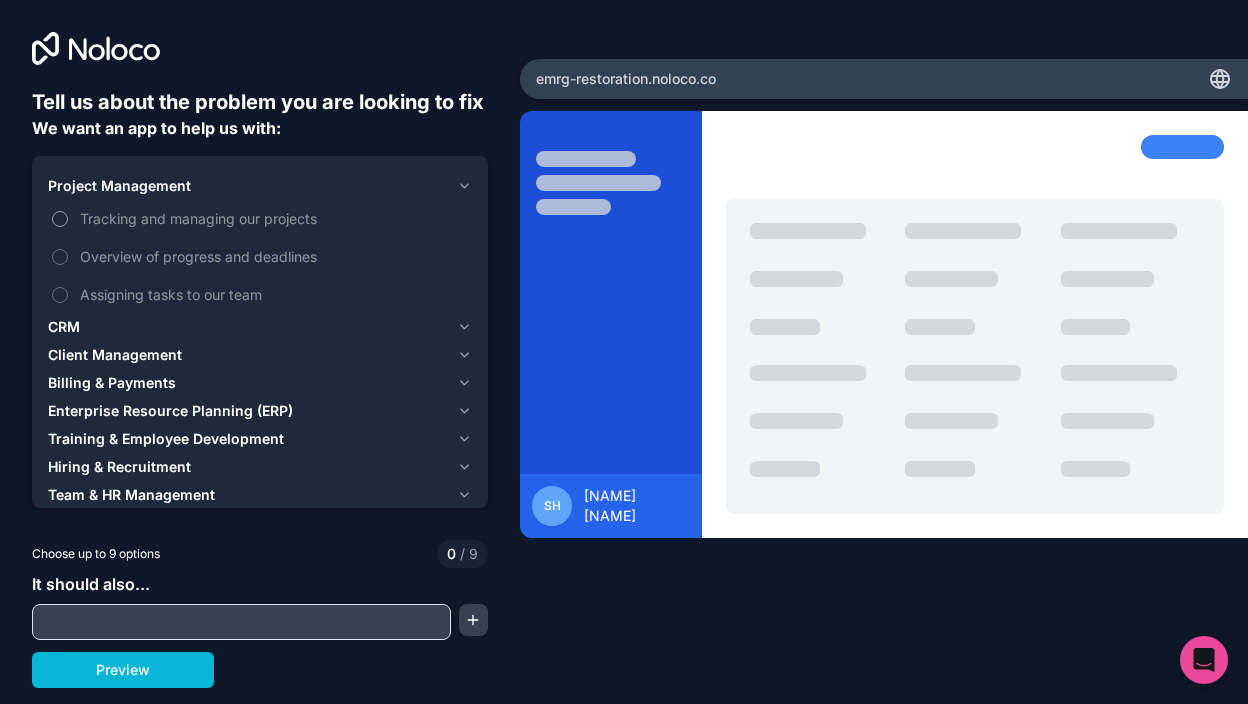 click on "Tracking and managing our projects" at bounding box center (274, 218) 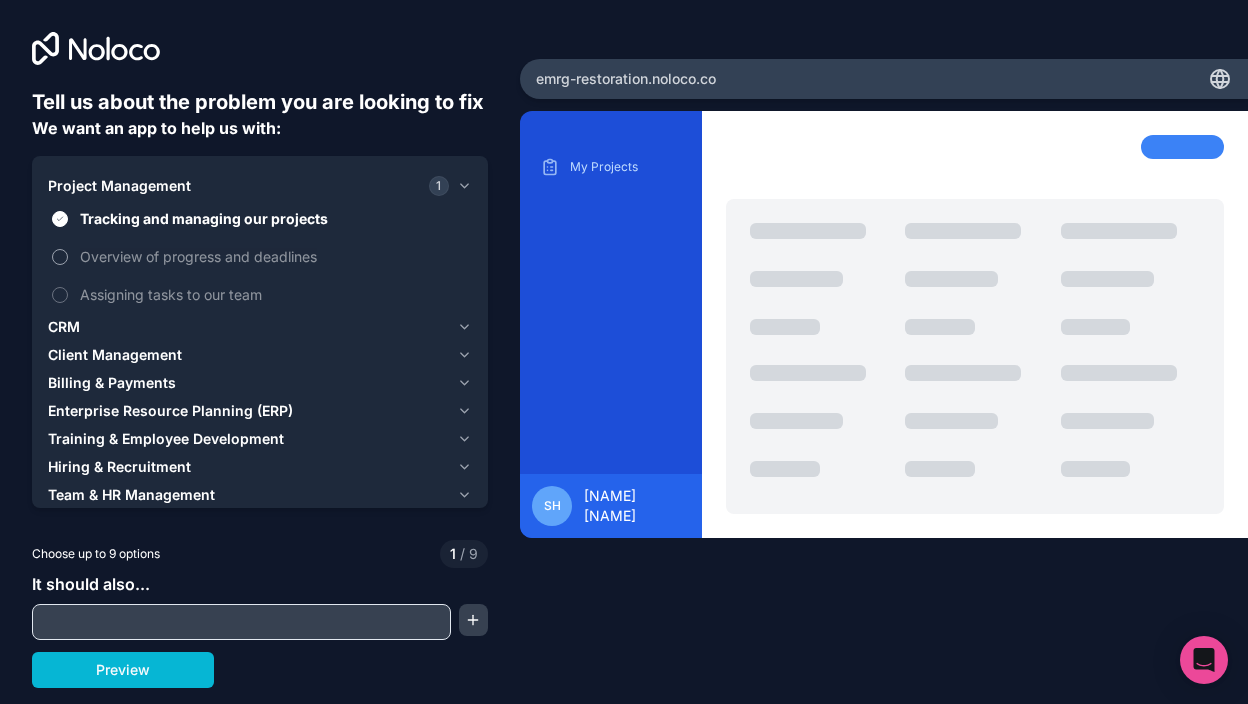 click on "Overview of progress and deadlines" at bounding box center [274, 256] 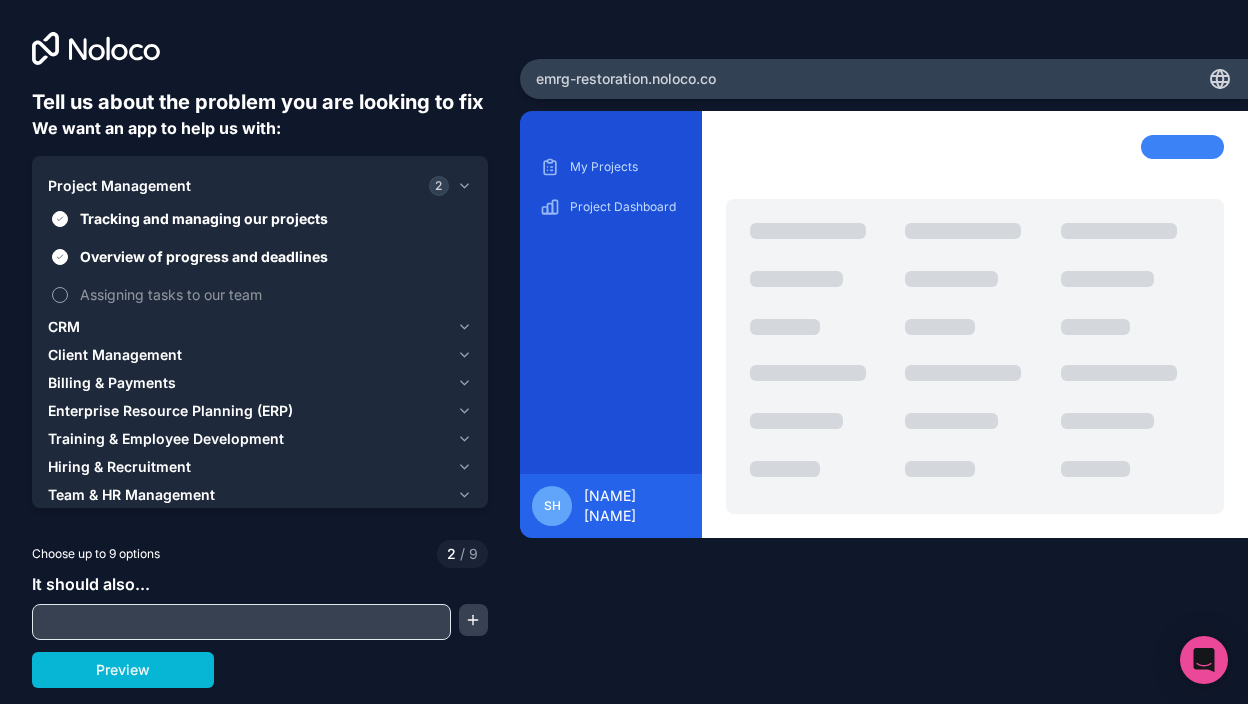 click on "Assigning tasks to our team" at bounding box center [274, 294] 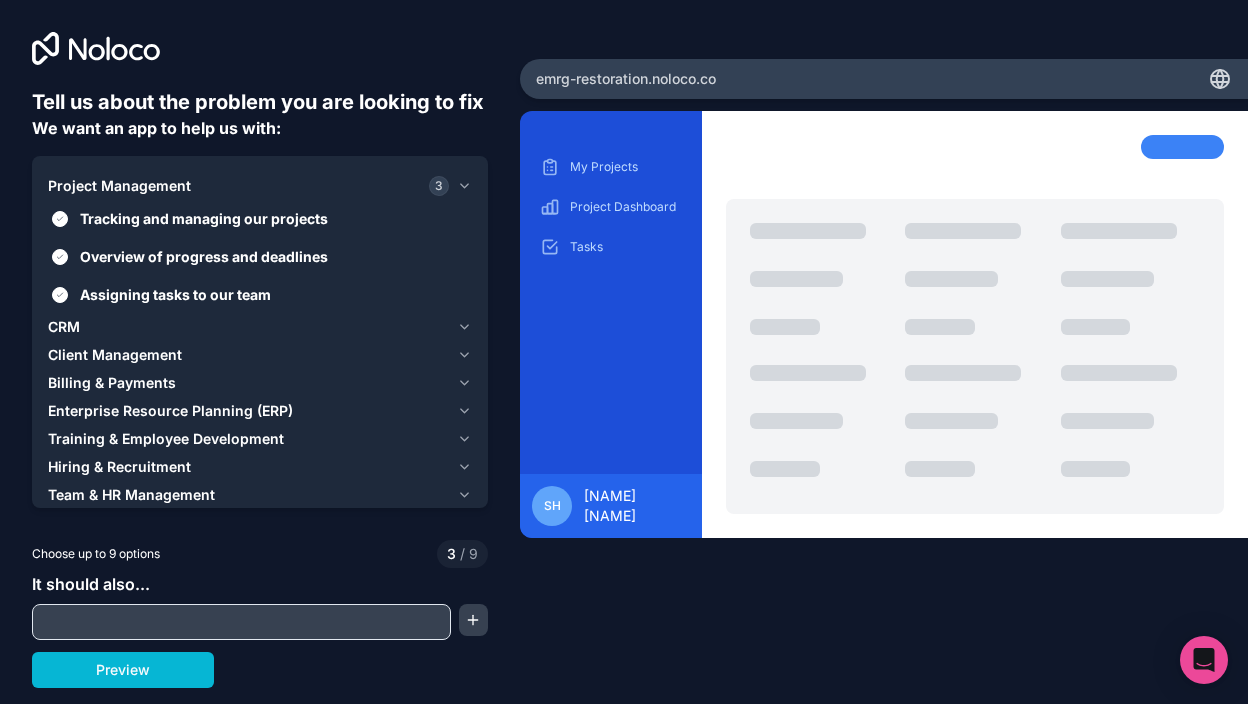 click on "CRM" at bounding box center (248, 327) 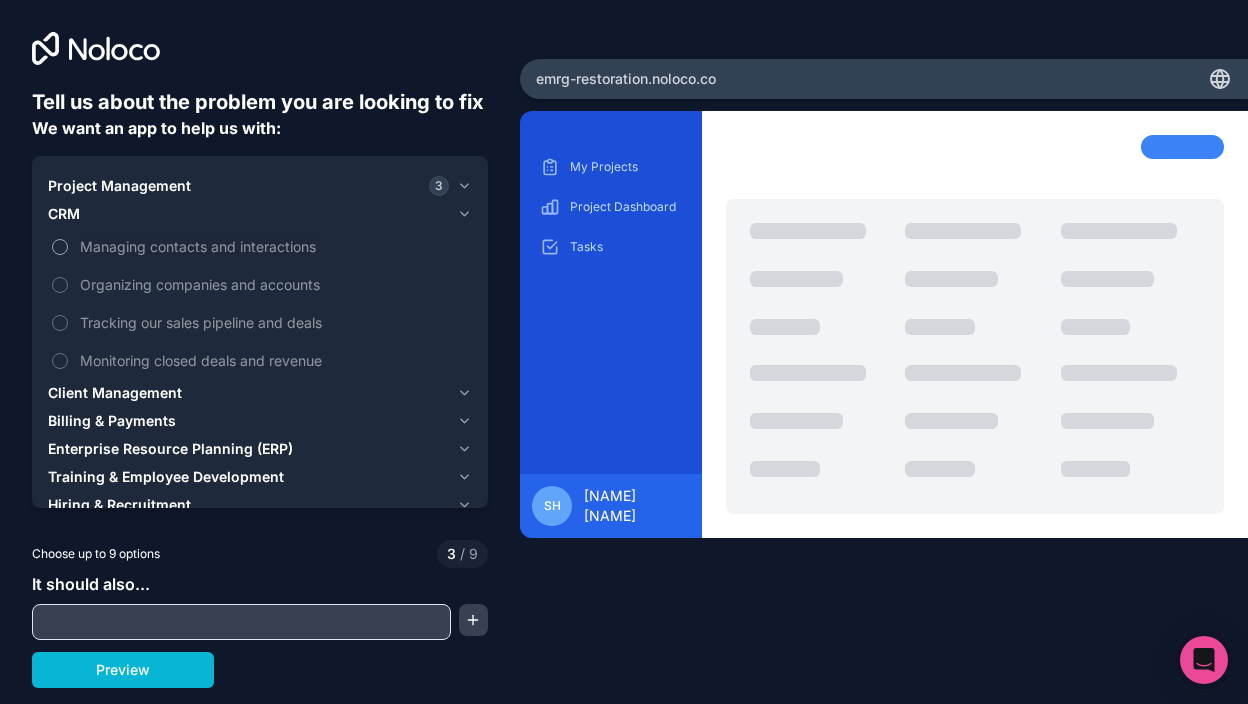 click on "Managing contacts and interactions" at bounding box center [274, 246] 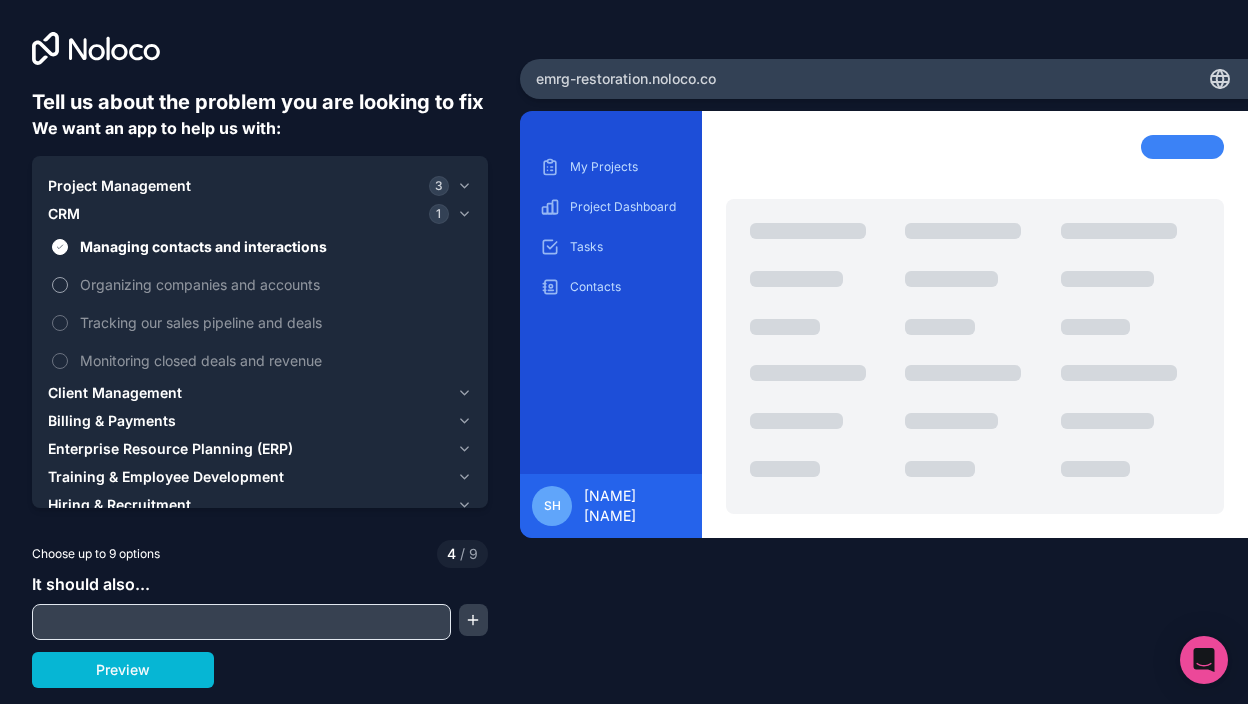 click on "Organizing companies and accounts" at bounding box center [274, 284] 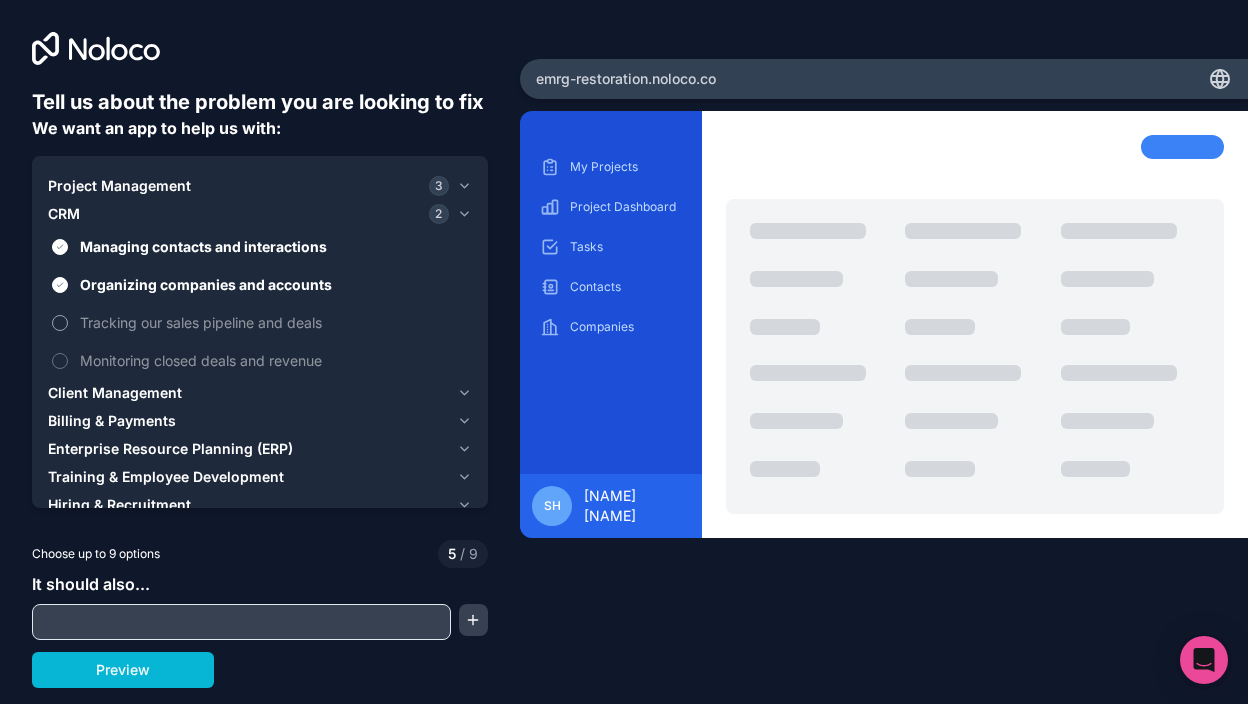 click on "Tracking our sales pipeline and deals" at bounding box center (274, 322) 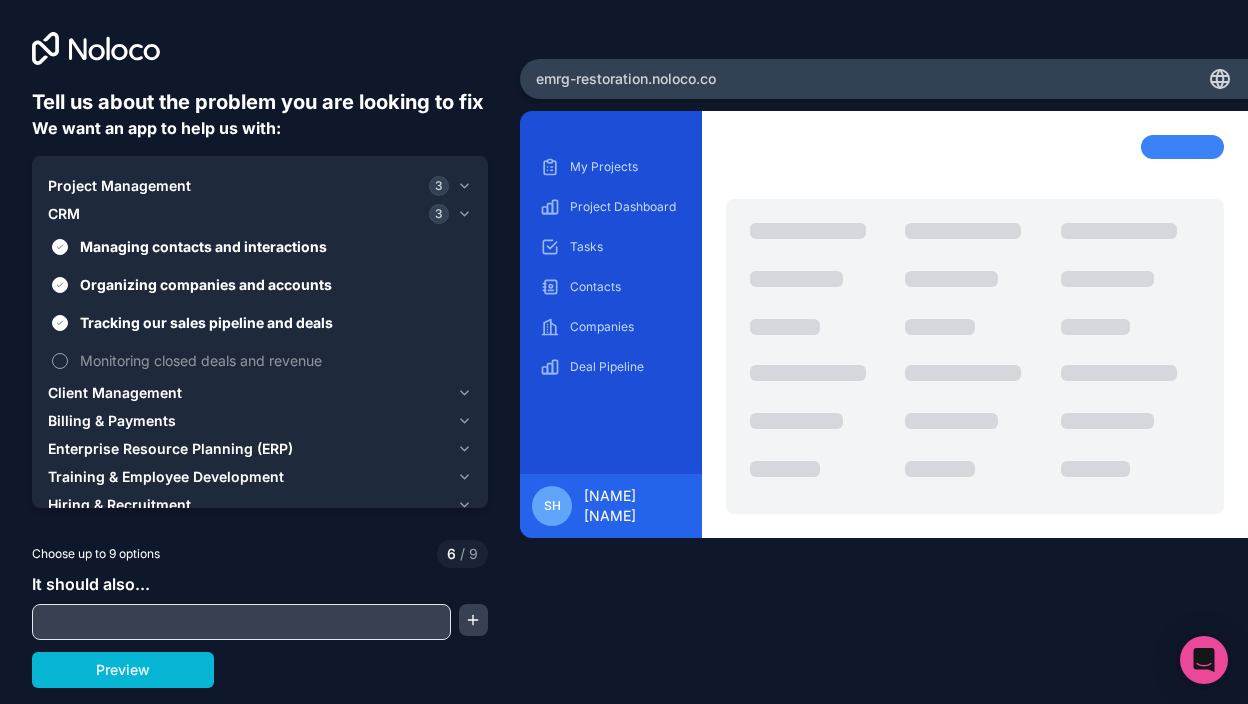 click on "Monitoring closed deals and revenue" at bounding box center (260, 360) 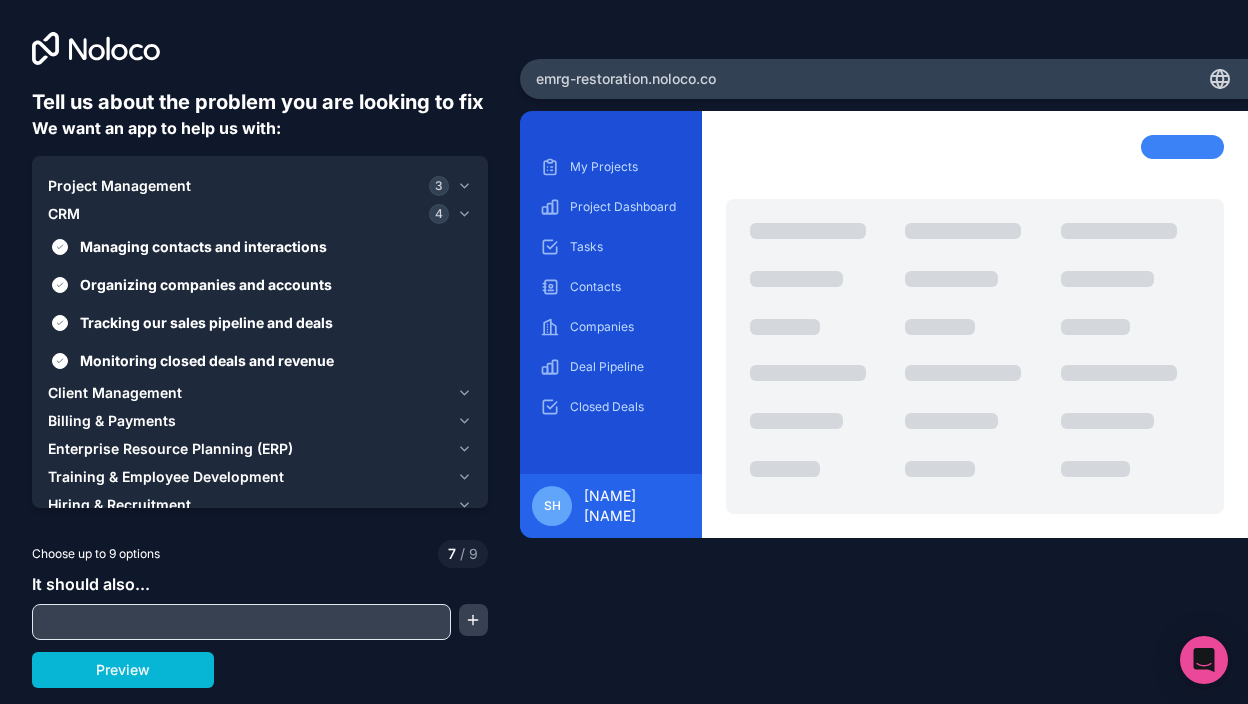 click on "Client Management" at bounding box center (115, 393) 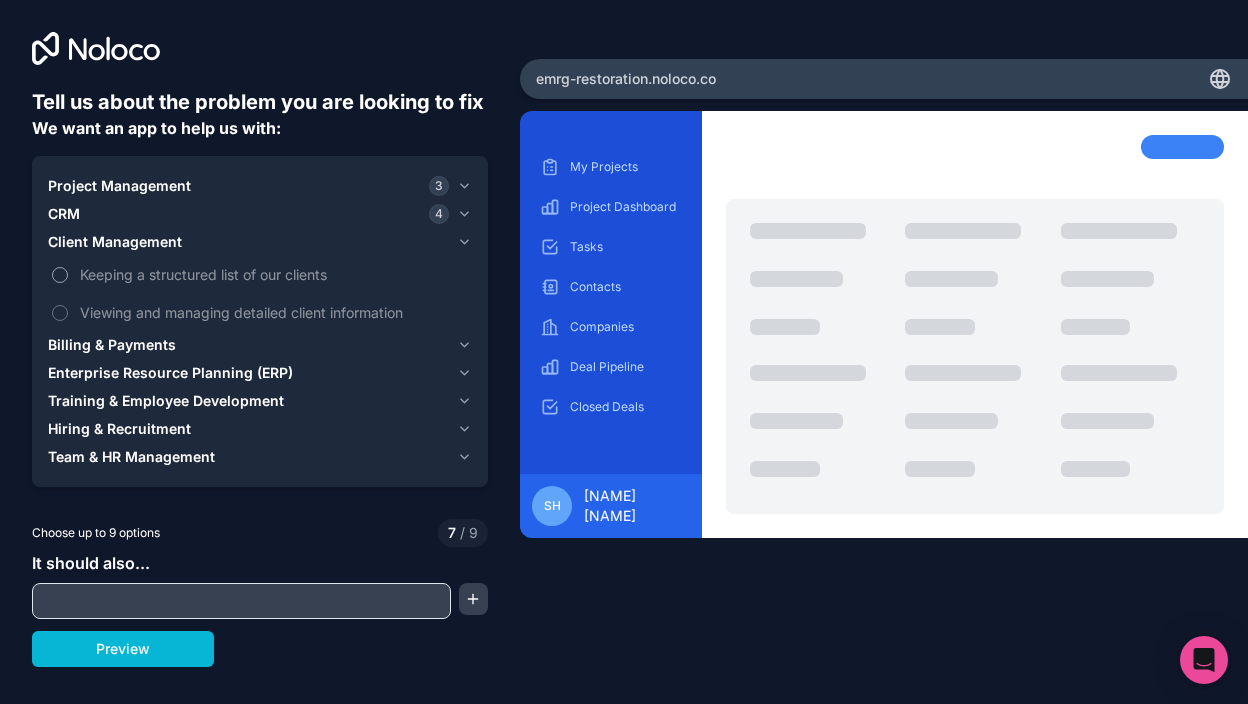 click on "Keeping a structured list of our clients" at bounding box center (274, 274) 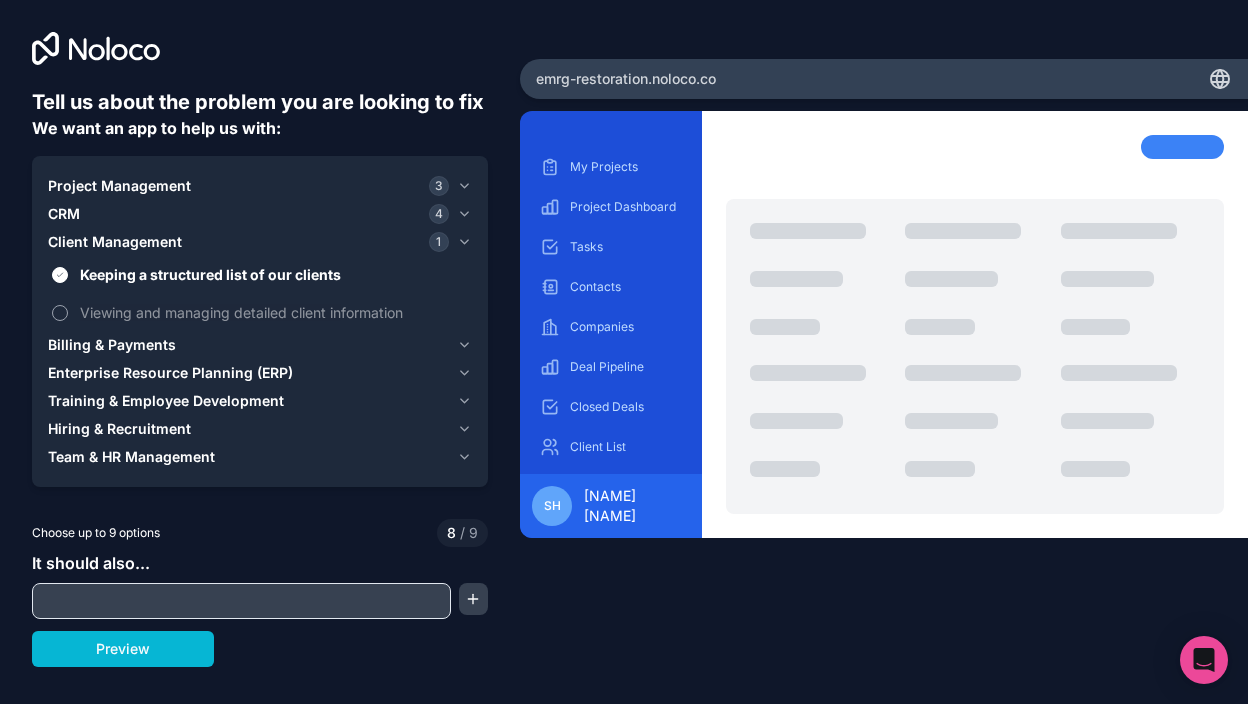 click on "Viewing and managing detailed client information" at bounding box center (274, 312) 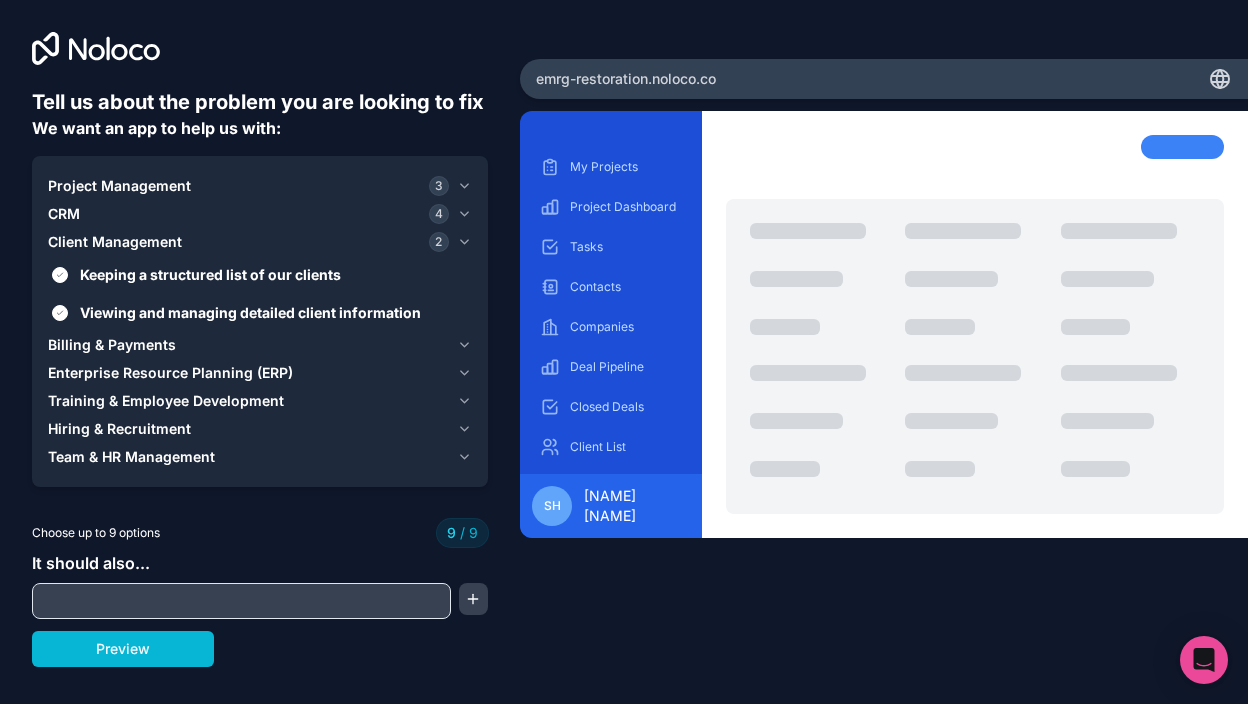 click on "Billing & Payments" at bounding box center [112, 345] 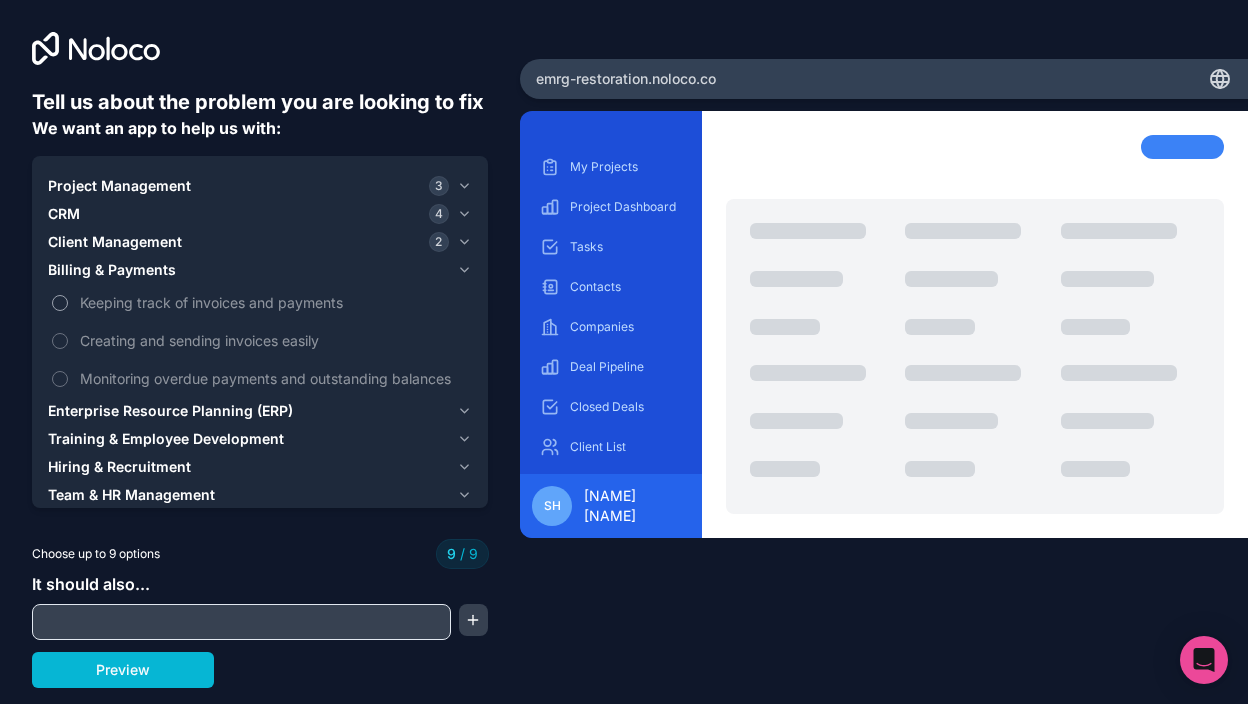 click on "Keeping track of invoices and payments" at bounding box center (274, 302) 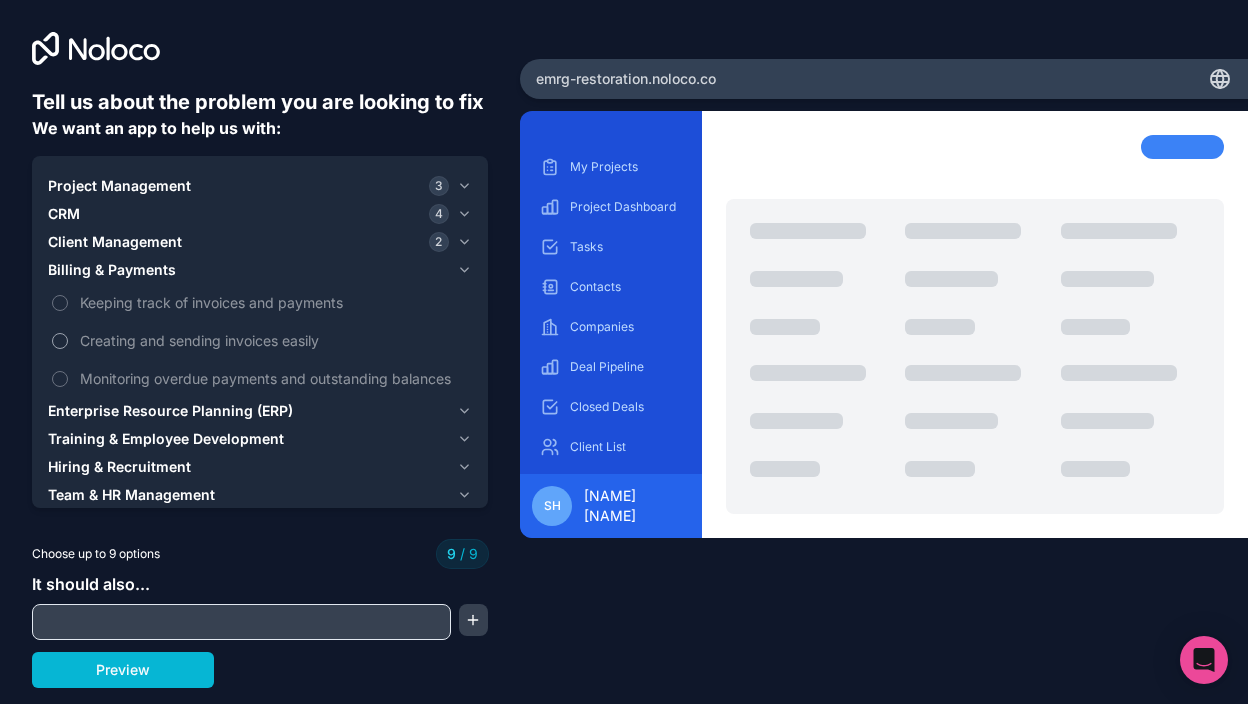 click on "Creating and sending invoices easily" at bounding box center [274, 340] 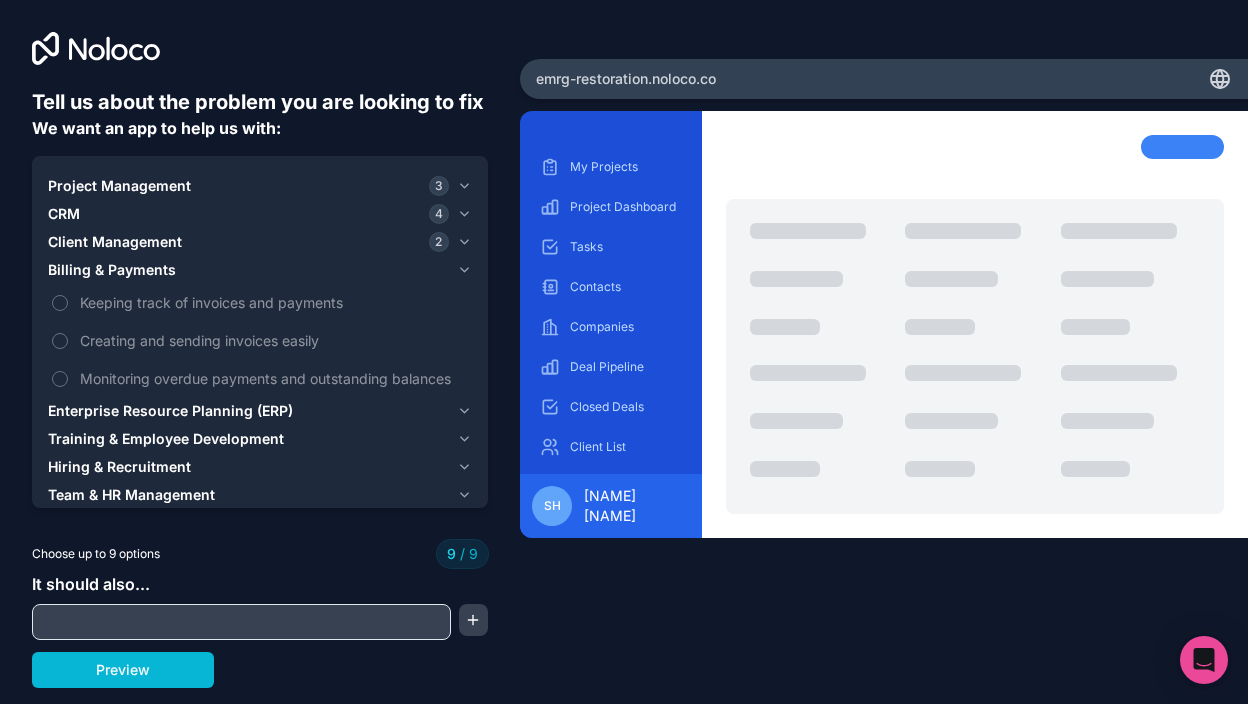 scroll, scrollTop: 0, scrollLeft: 0, axis: both 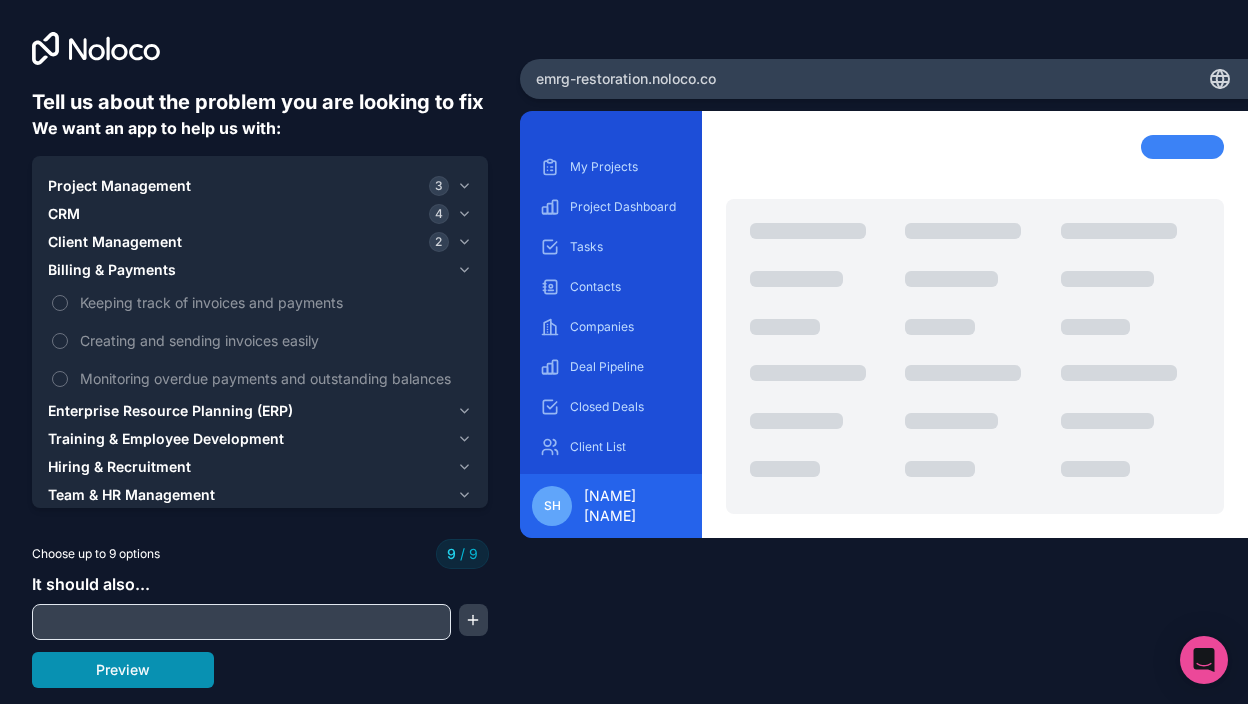 click on "Preview" at bounding box center [123, 670] 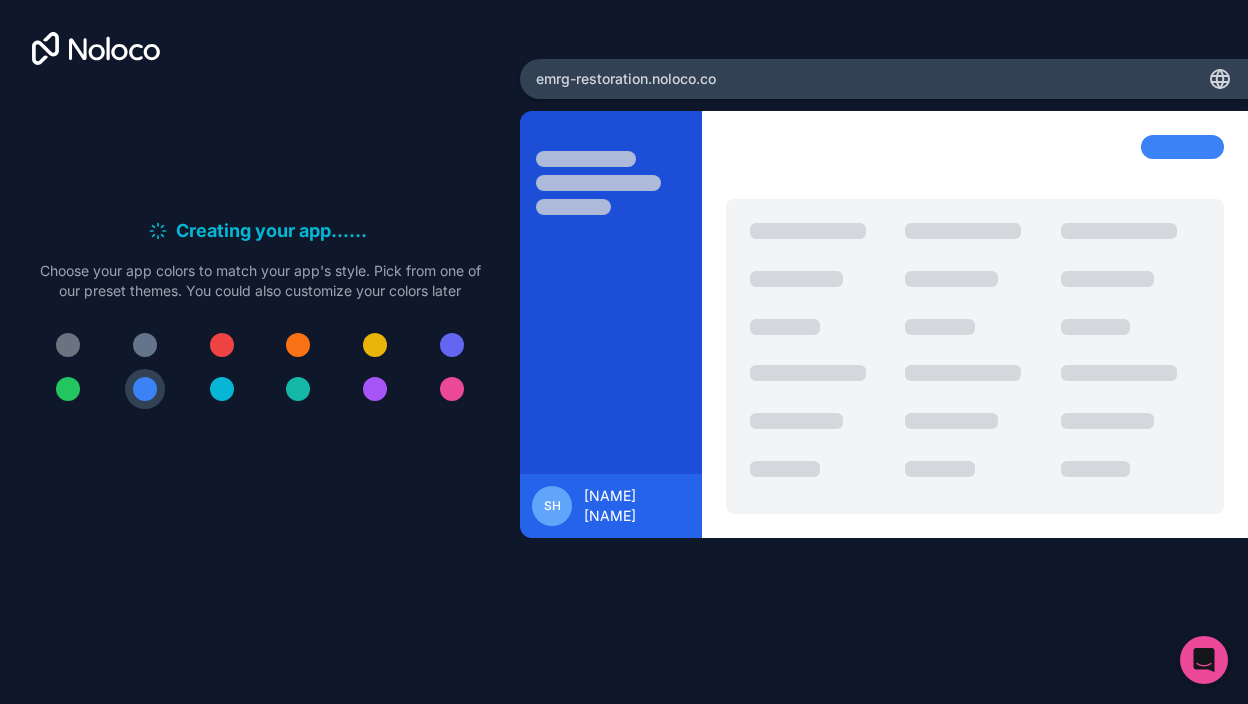 scroll, scrollTop: 0, scrollLeft: 0, axis: both 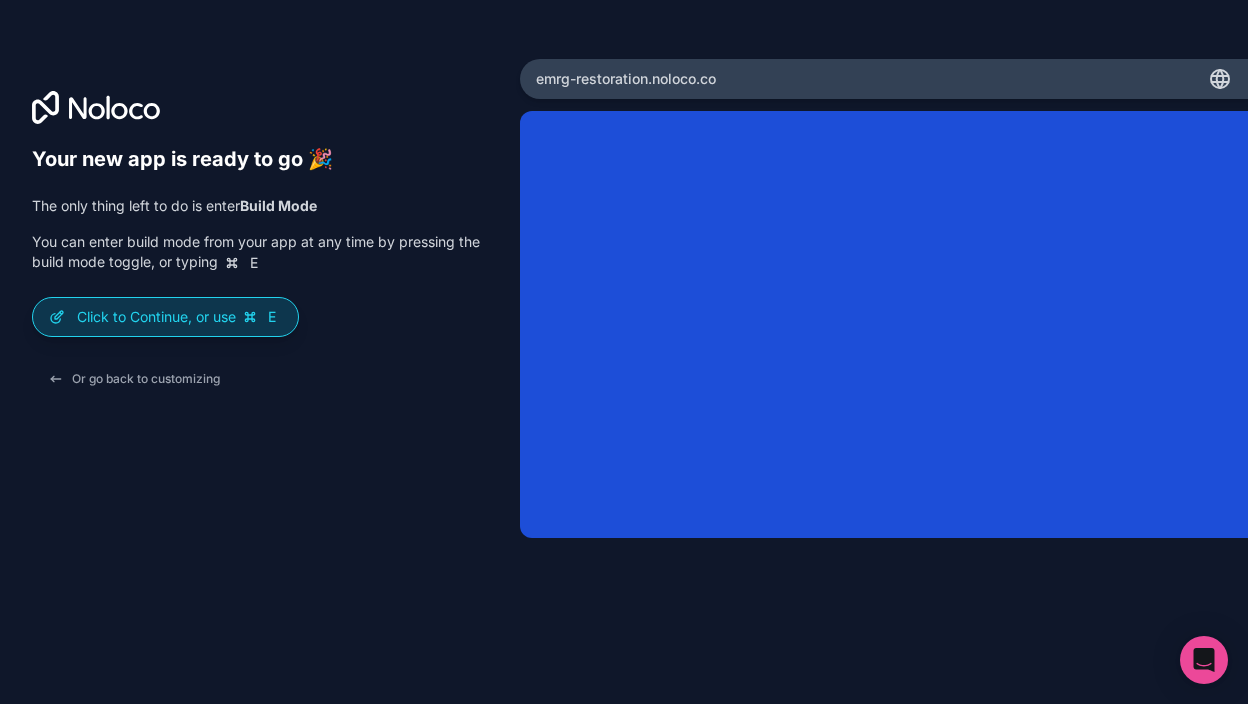 click on "Click to Continue, or use  E" at bounding box center [179, 317] 